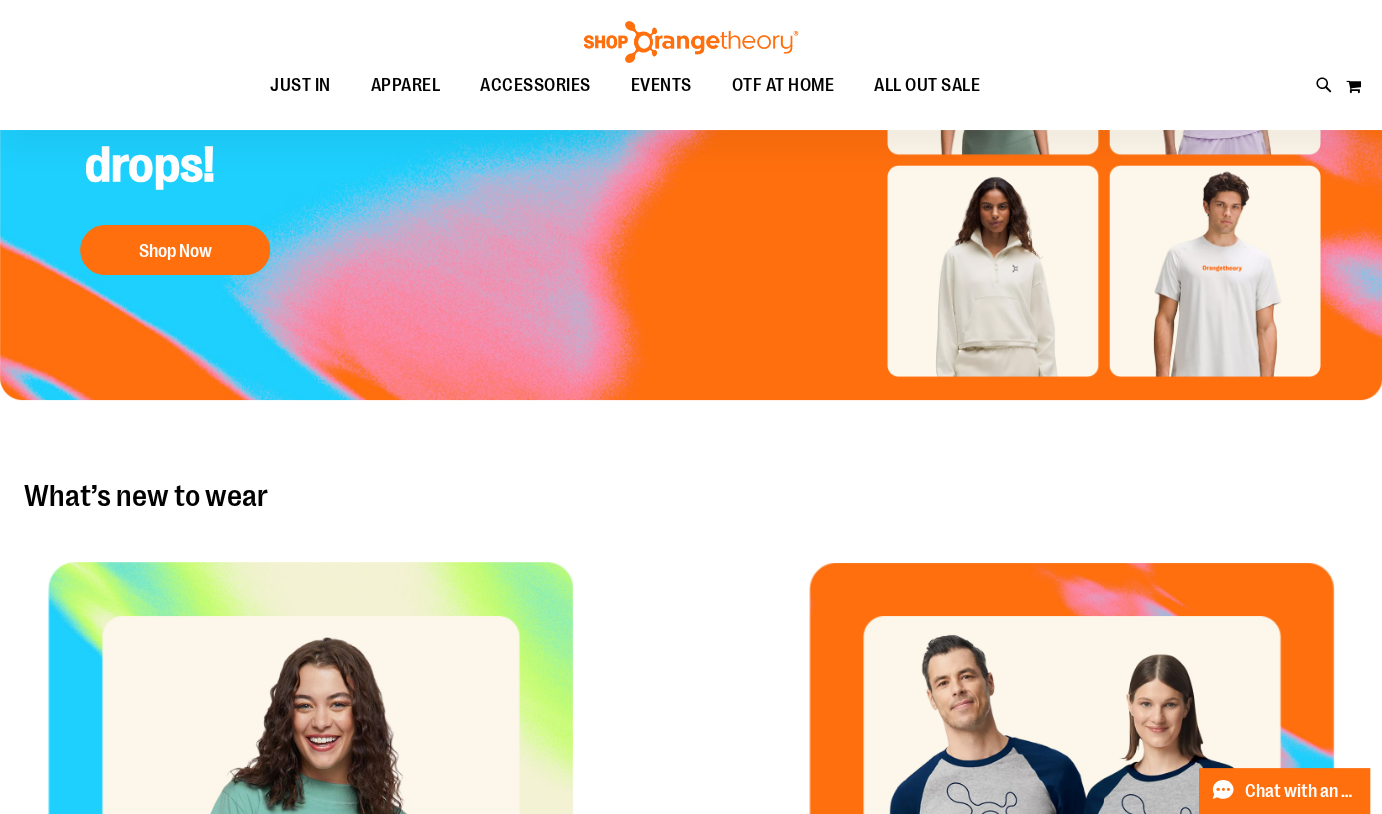 scroll, scrollTop: 81, scrollLeft: 0, axis: vertical 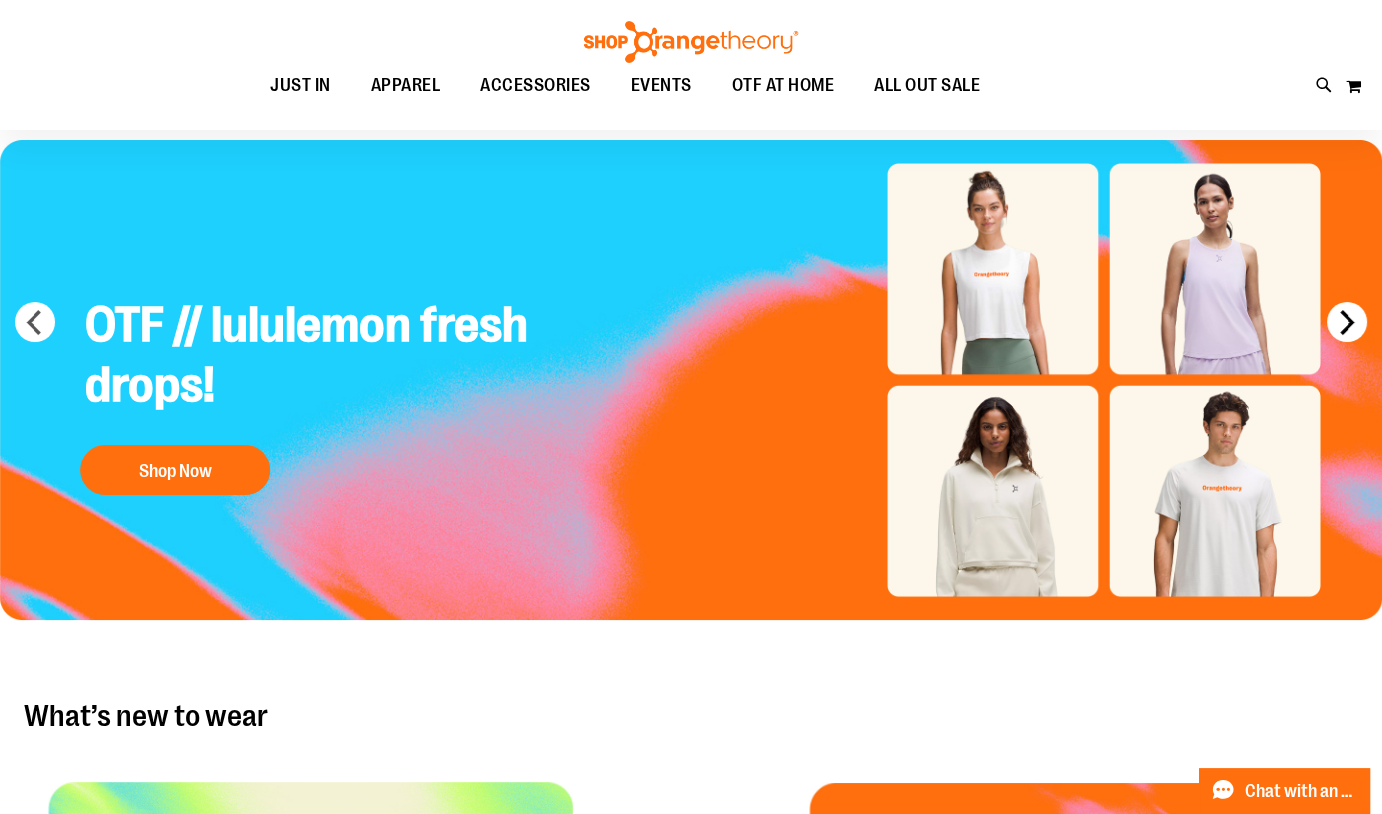 type on "**********" 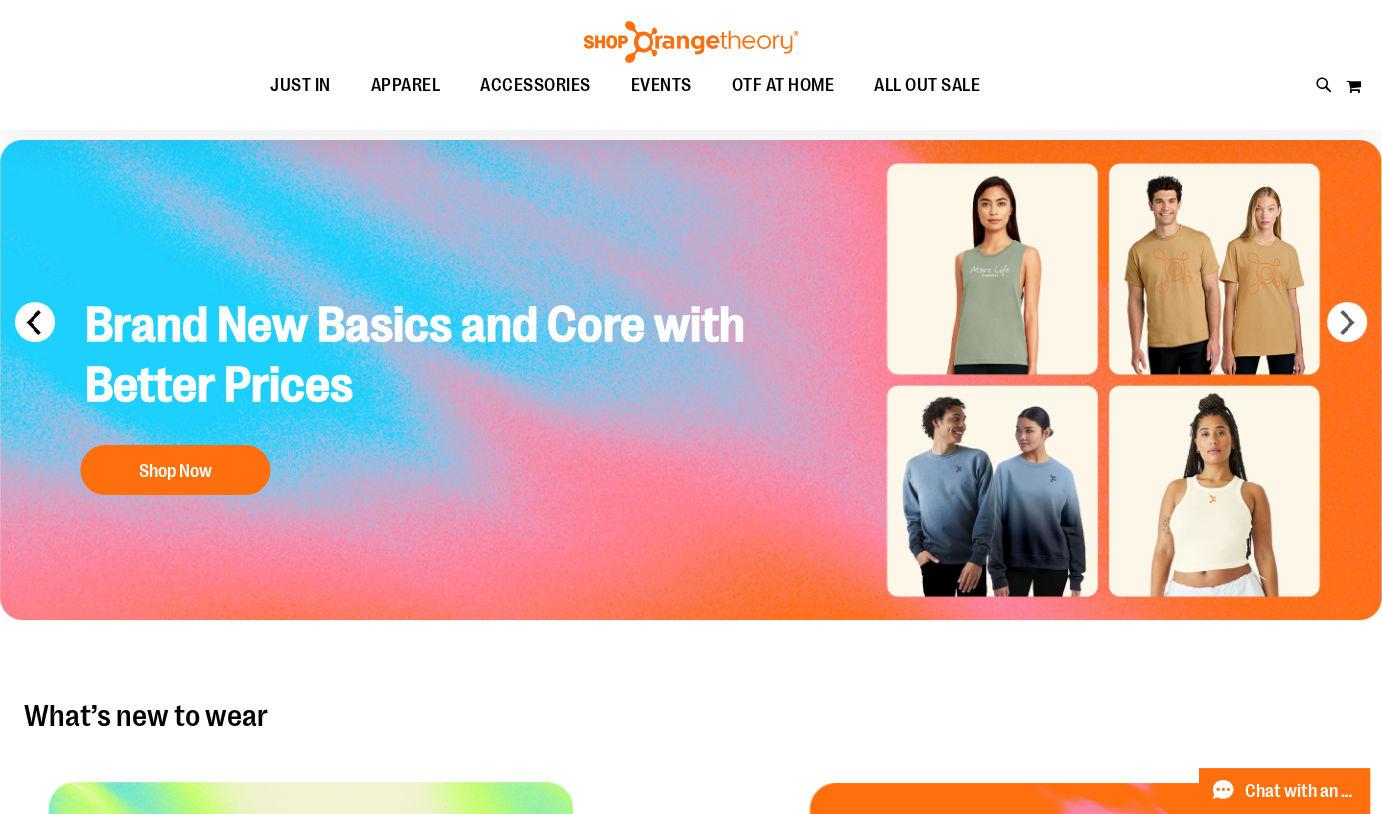 click on "prev" at bounding box center [35, 322] 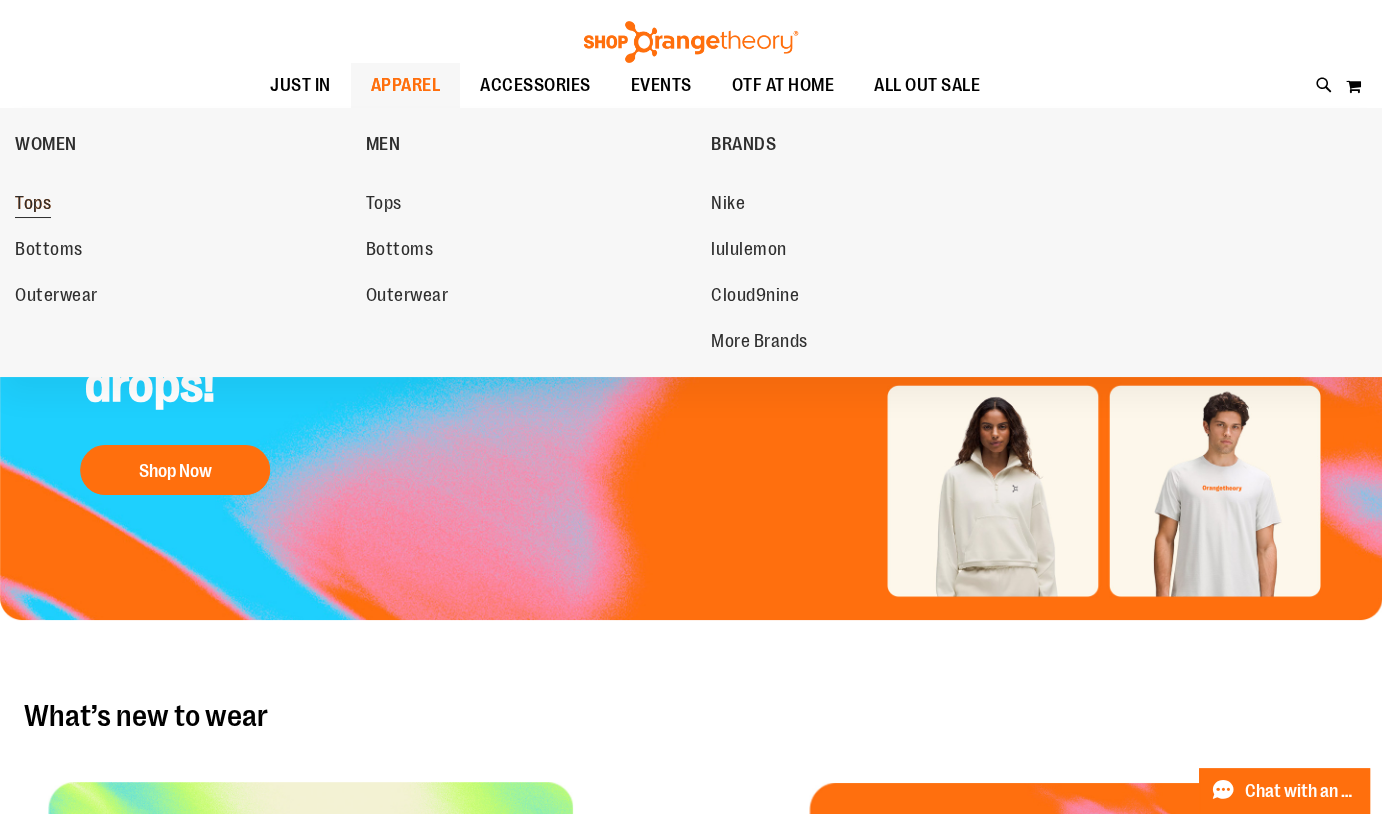 click on "Tops" at bounding box center [33, 205] 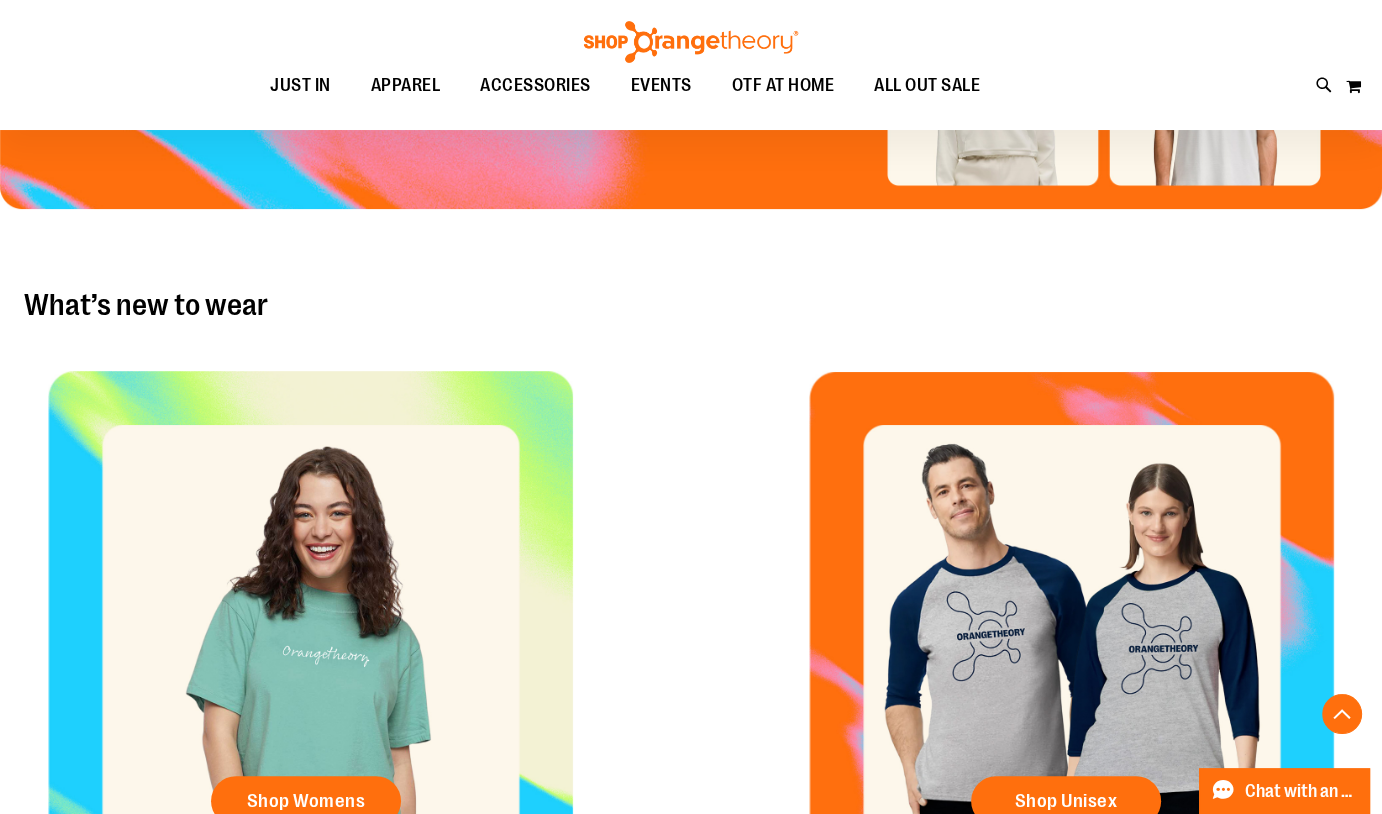 scroll, scrollTop: 499, scrollLeft: 0, axis: vertical 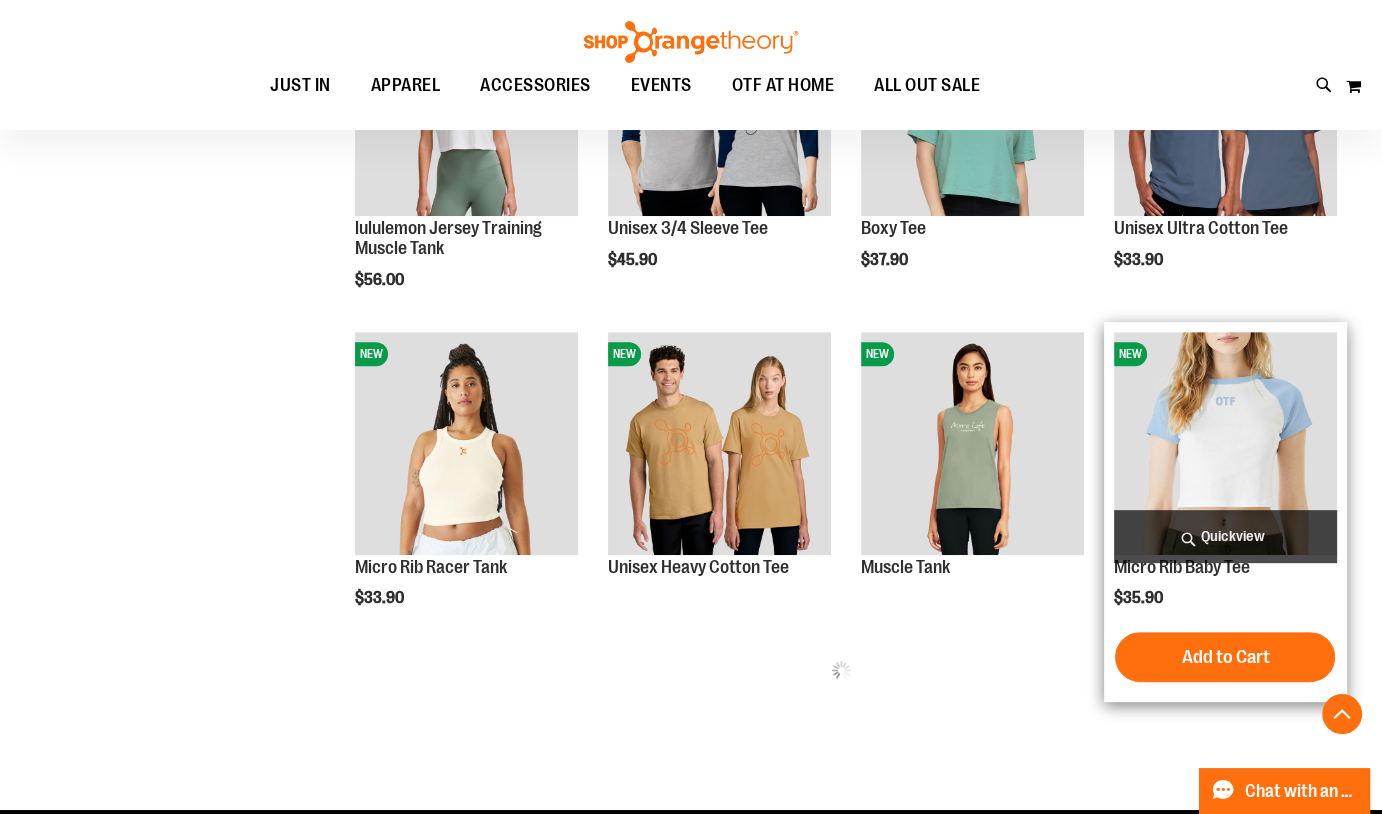 type on "**********" 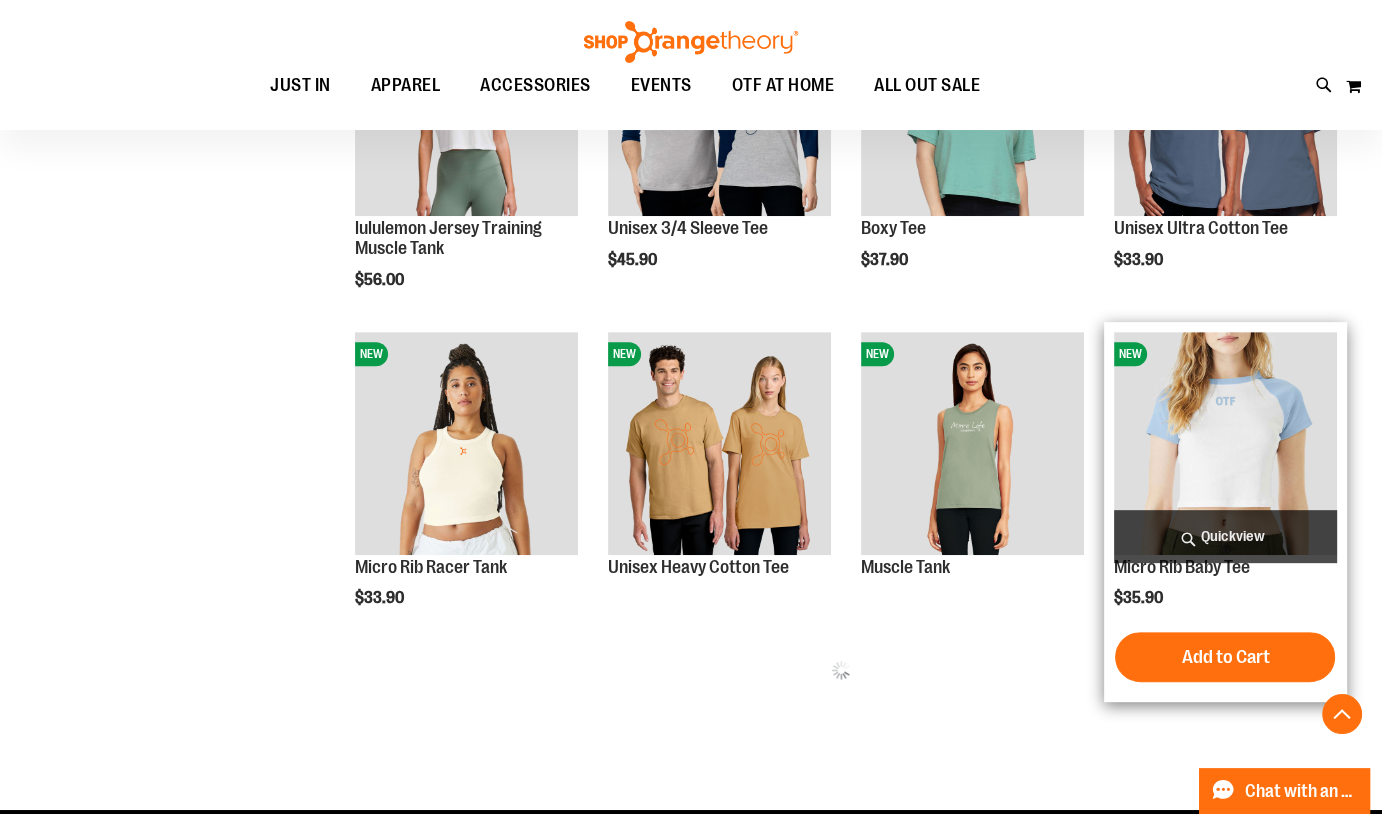 click at bounding box center (1225, 443) 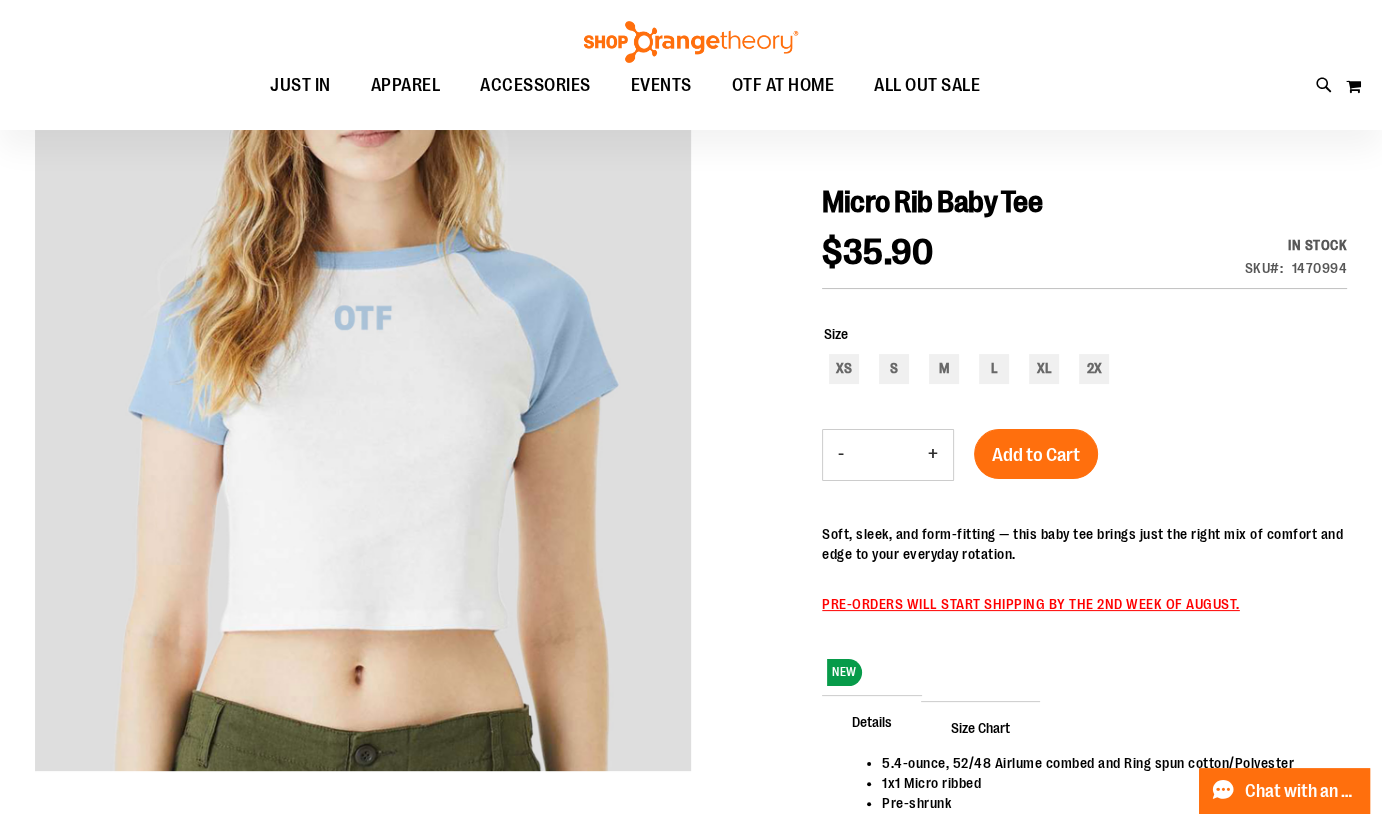 scroll, scrollTop: 176, scrollLeft: 0, axis: vertical 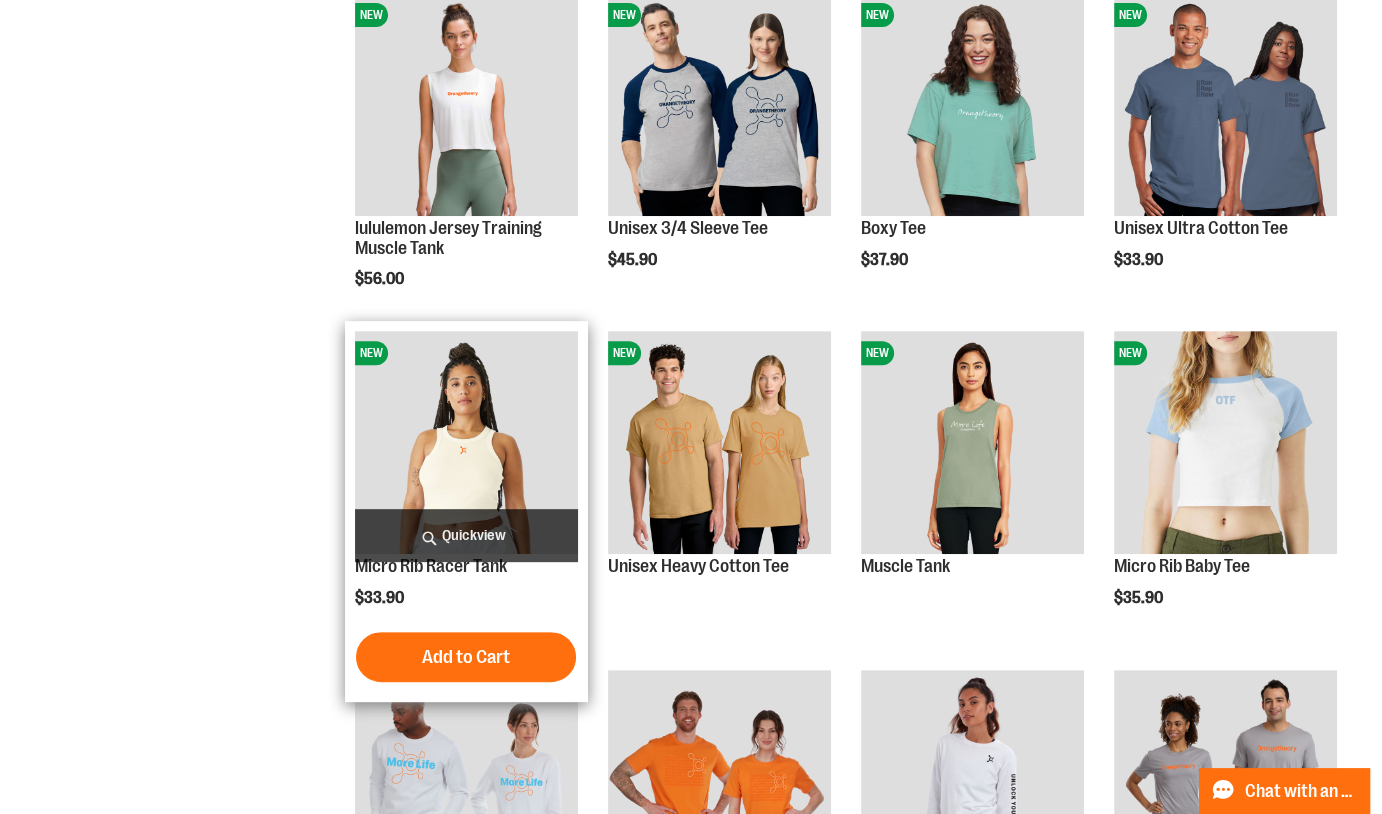 type on "**********" 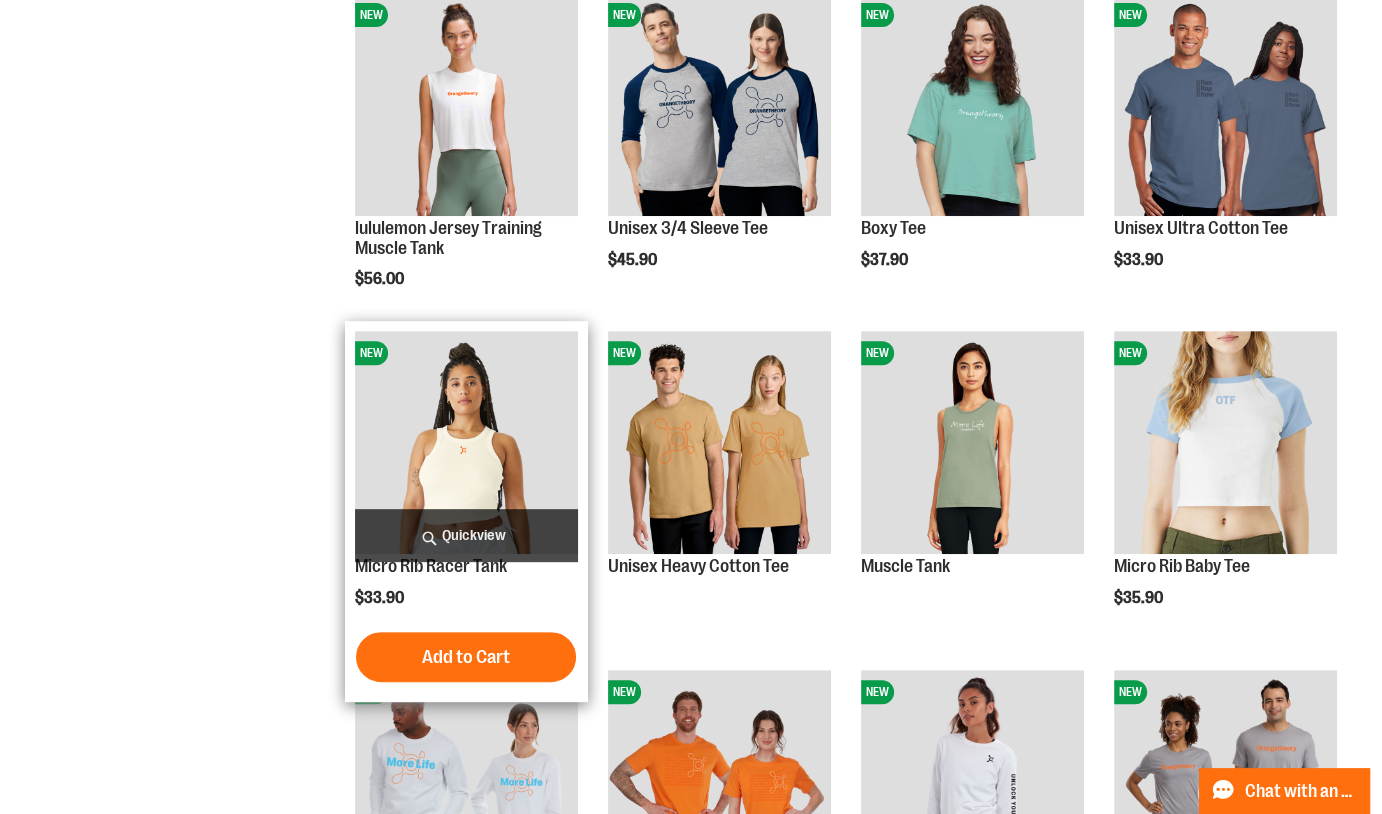 click at bounding box center [466, 442] 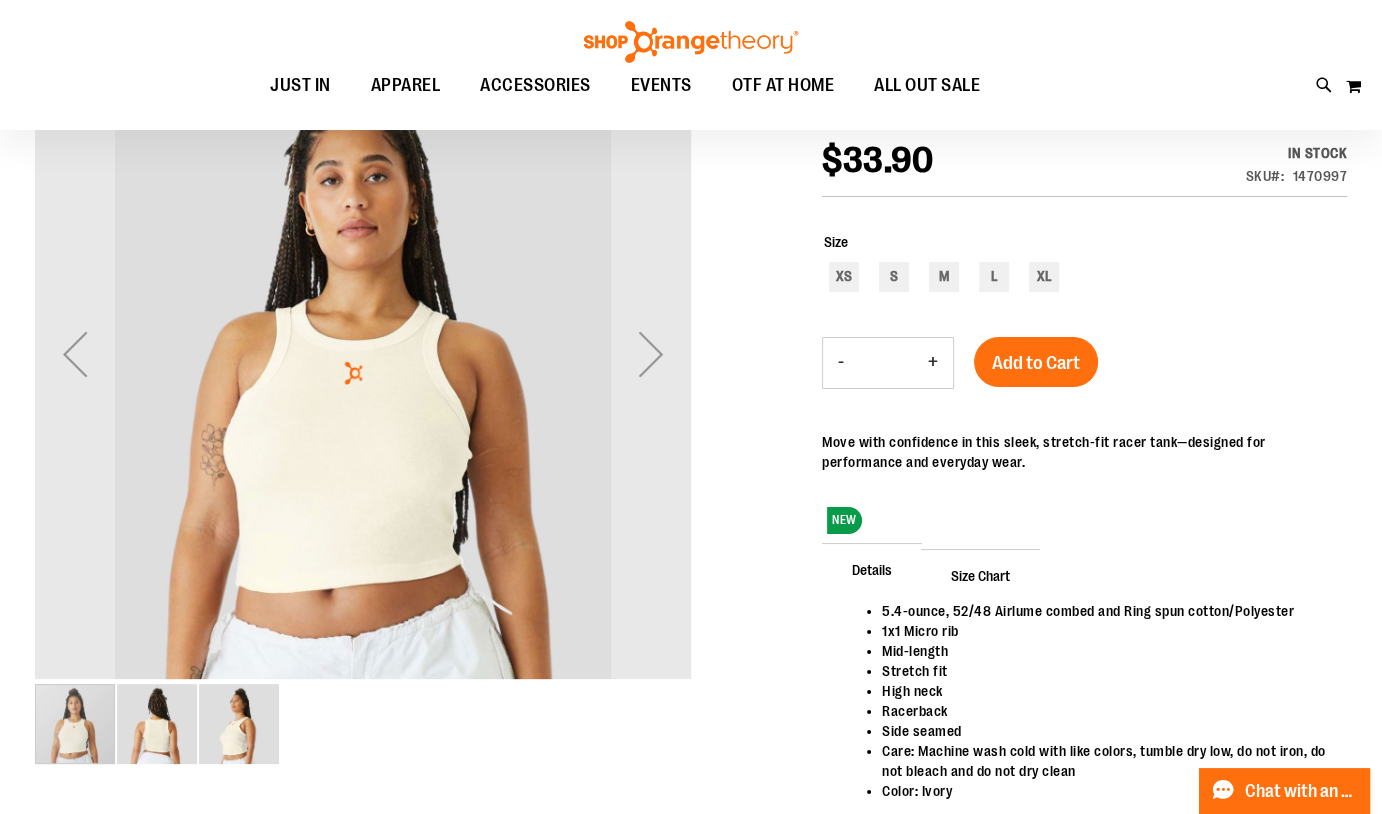 scroll, scrollTop: 17, scrollLeft: 0, axis: vertical 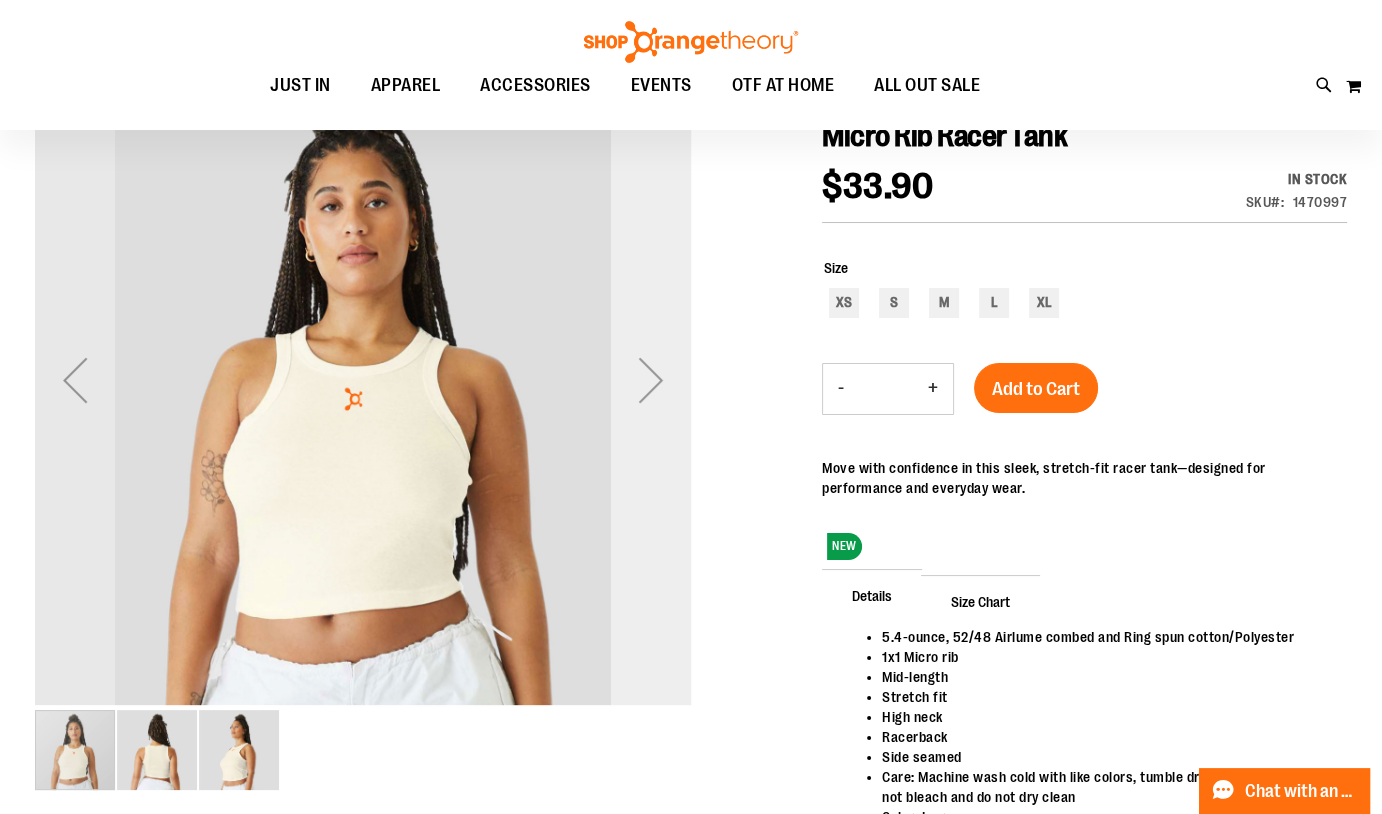 type on "**********" 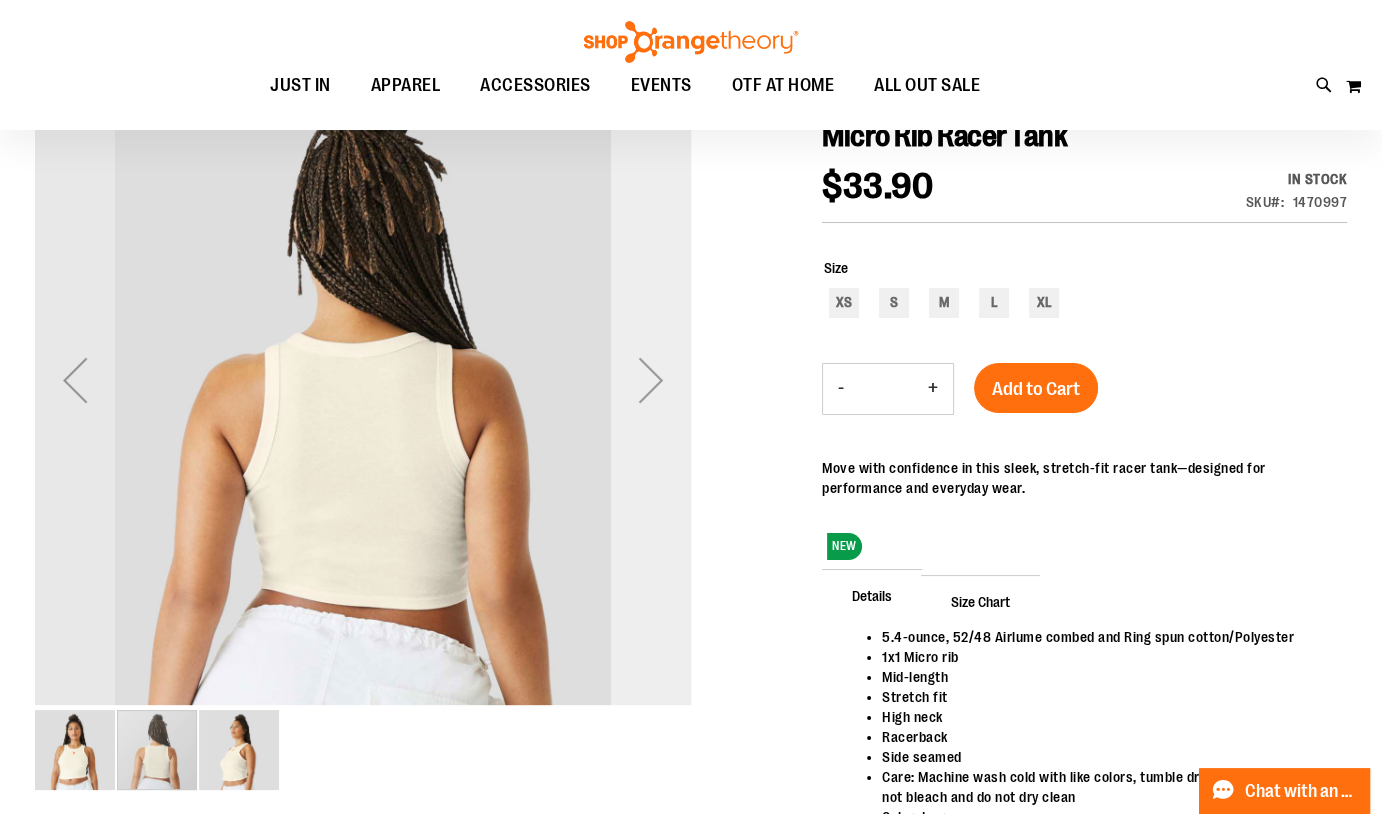 click at bounding box center (651, 380) 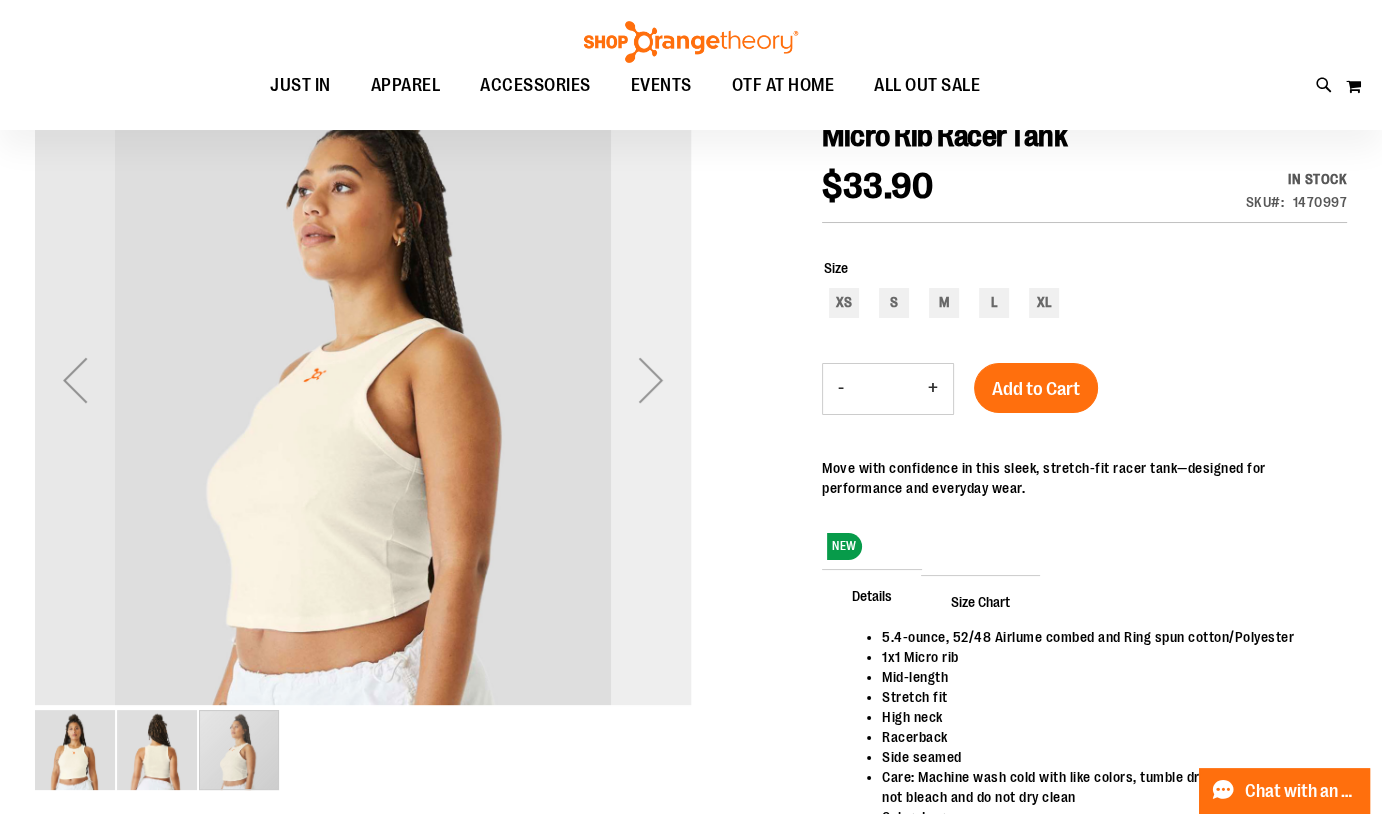 click at bounding box center (651, 380) 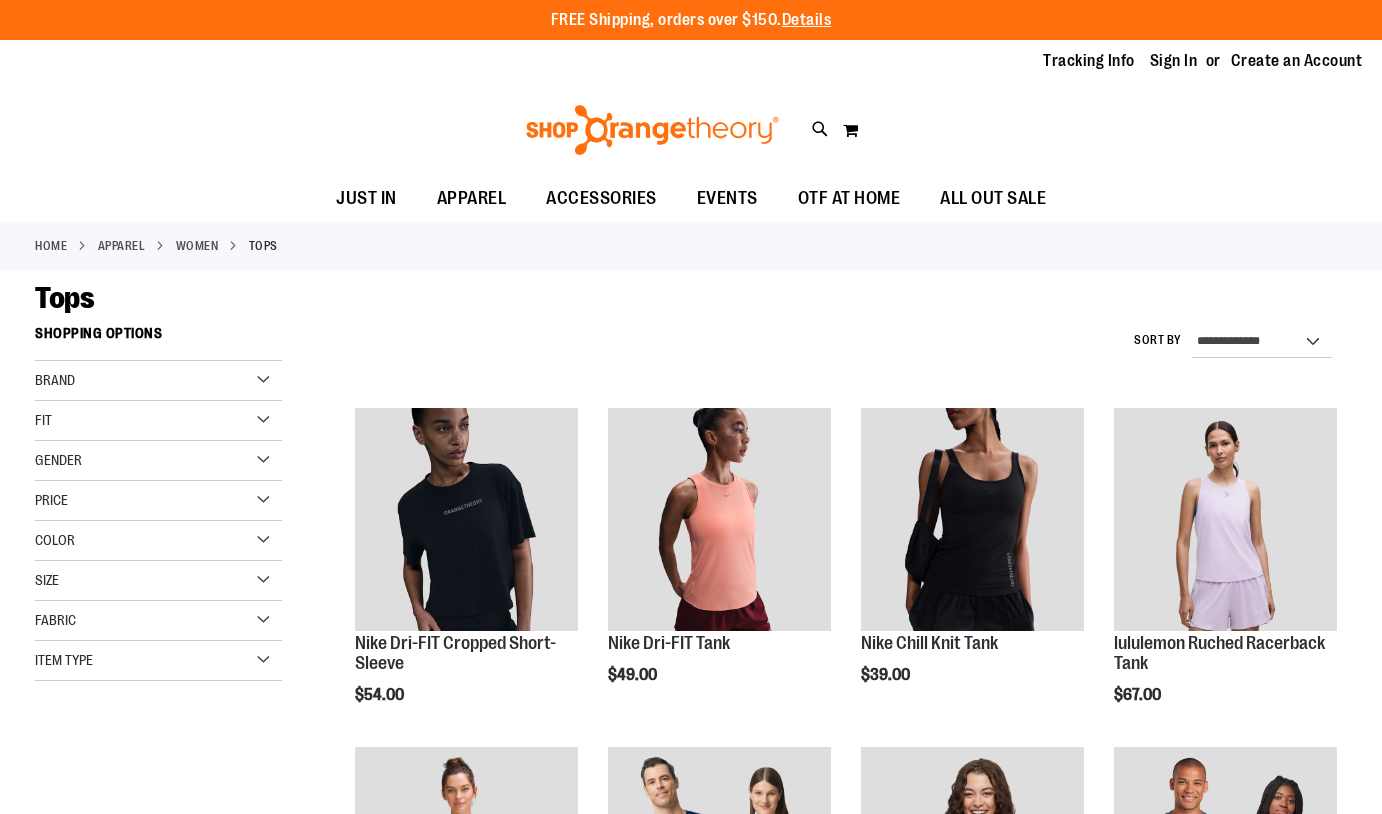 scroll, scrollTop: 754, scrollLeft: 0, axis: vertical 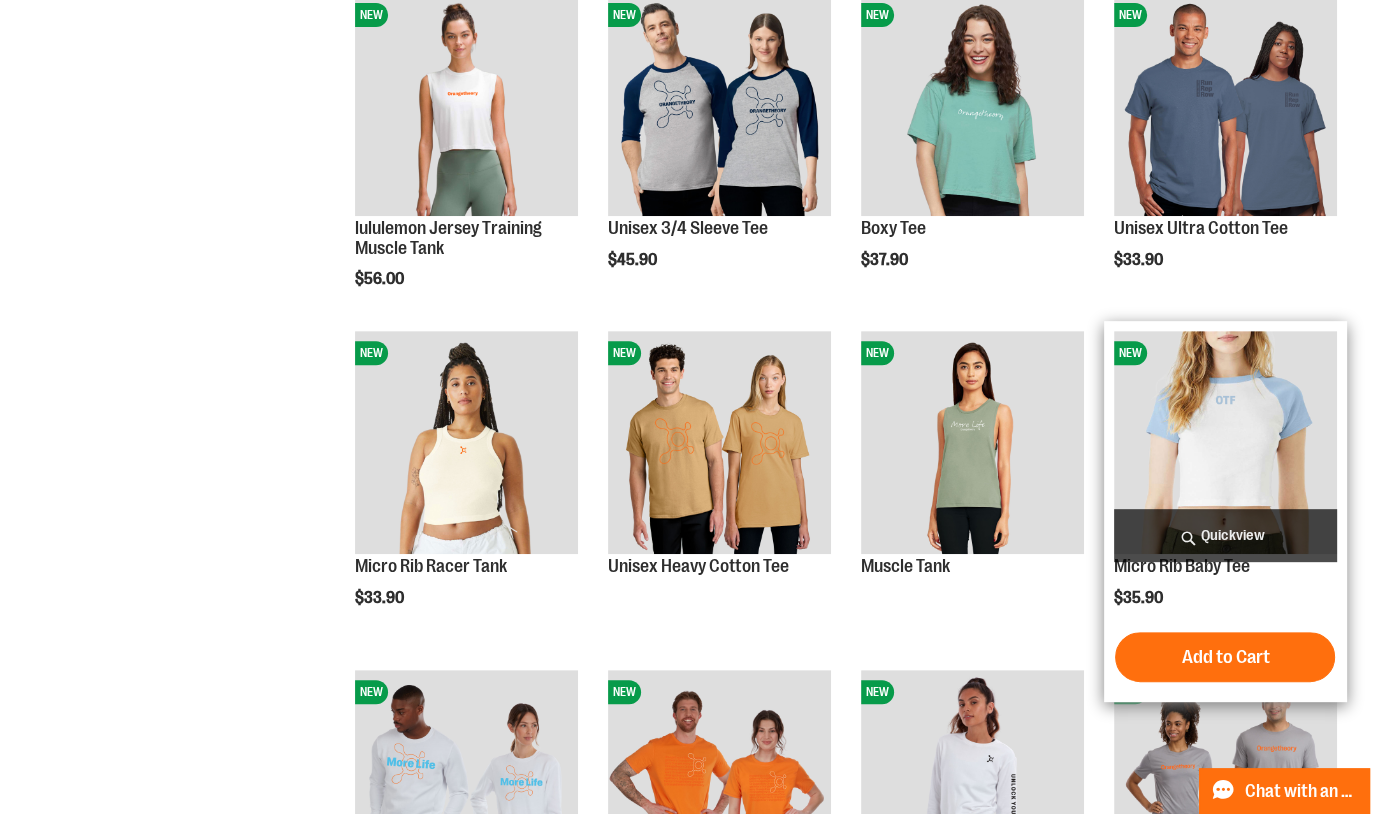 type on "**********" 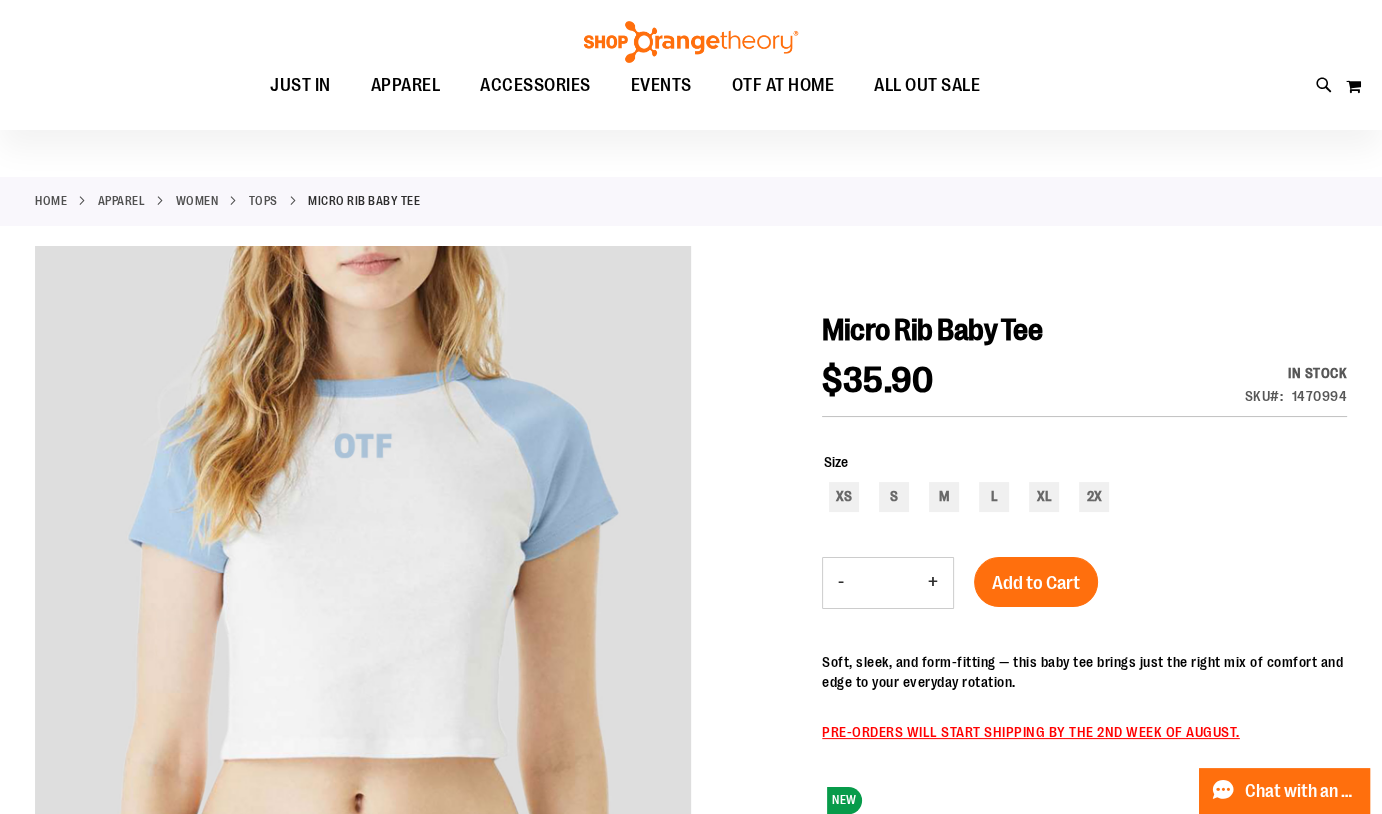 scroll, scrollTop: 135, scrollLeft: 0, axis: vertical 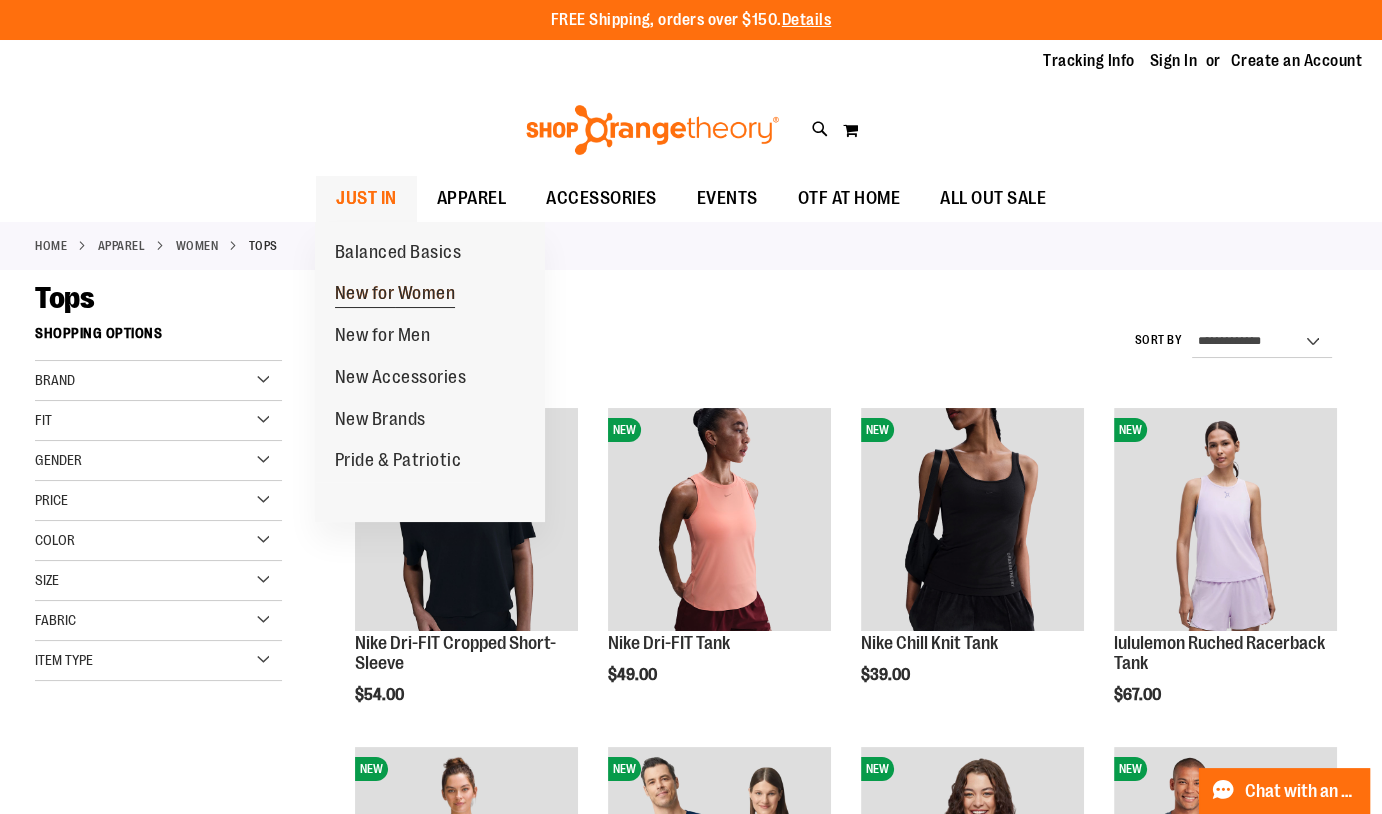 type on "**********" 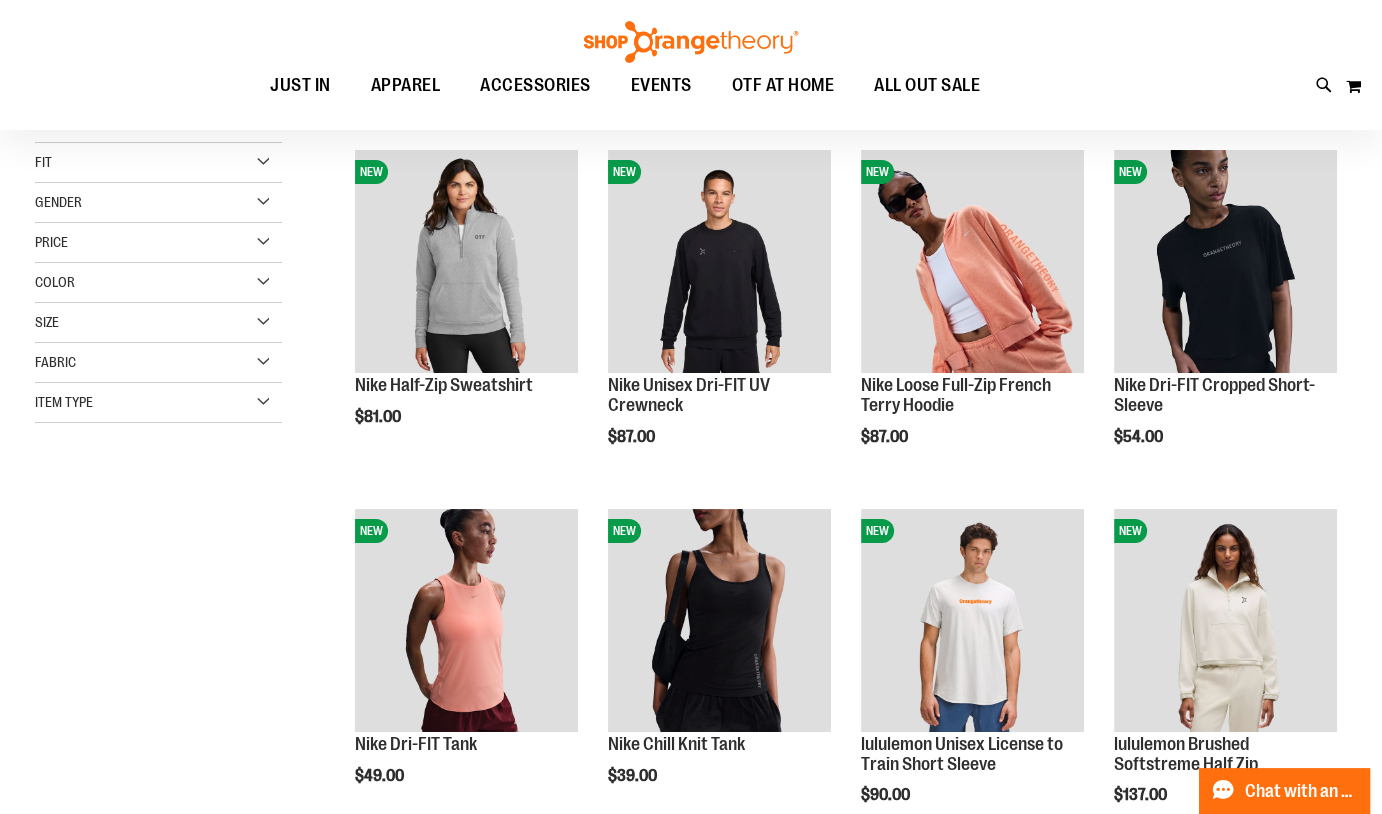 scroll, scrollTop: 79, scrollLeft: 0, axis: vertical 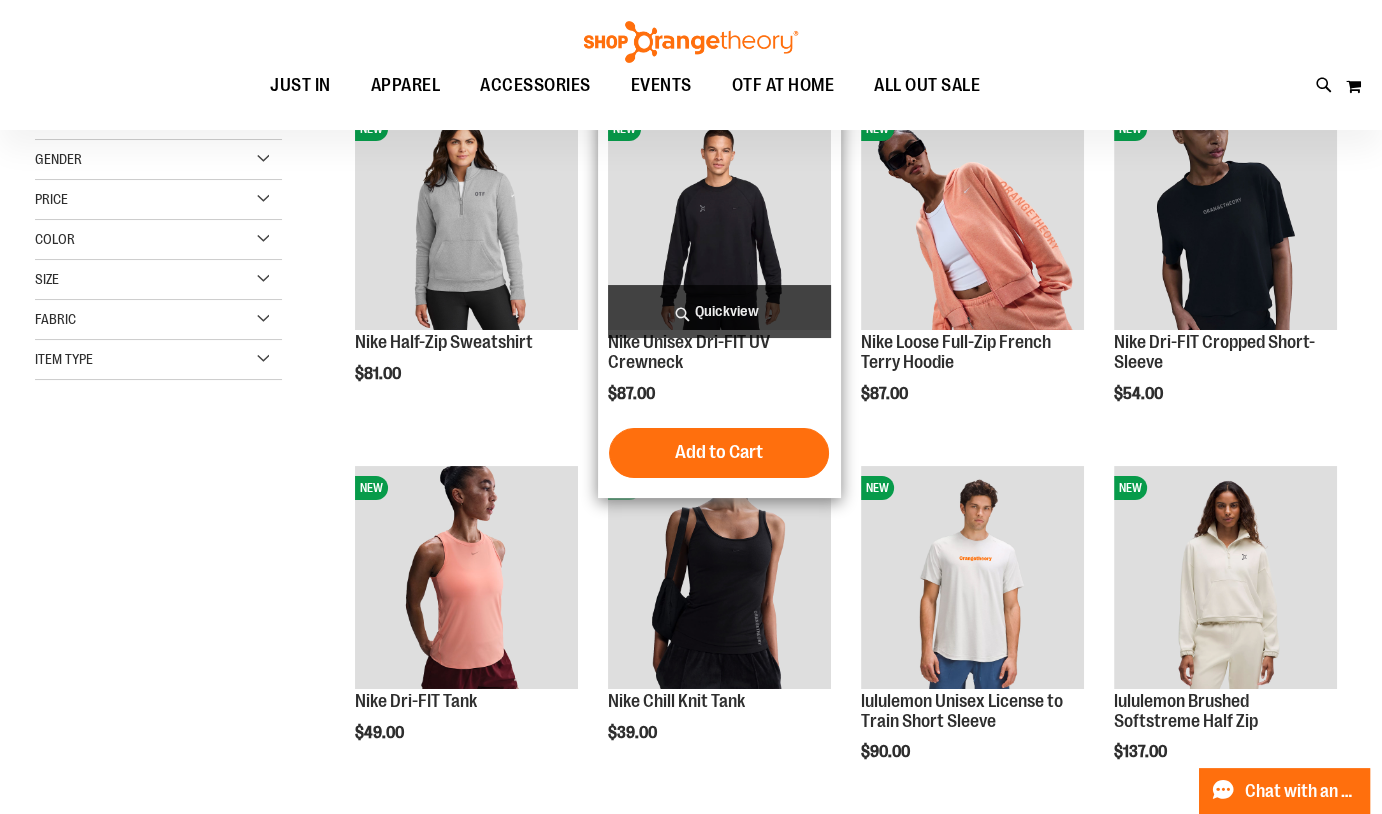 type on "**********" 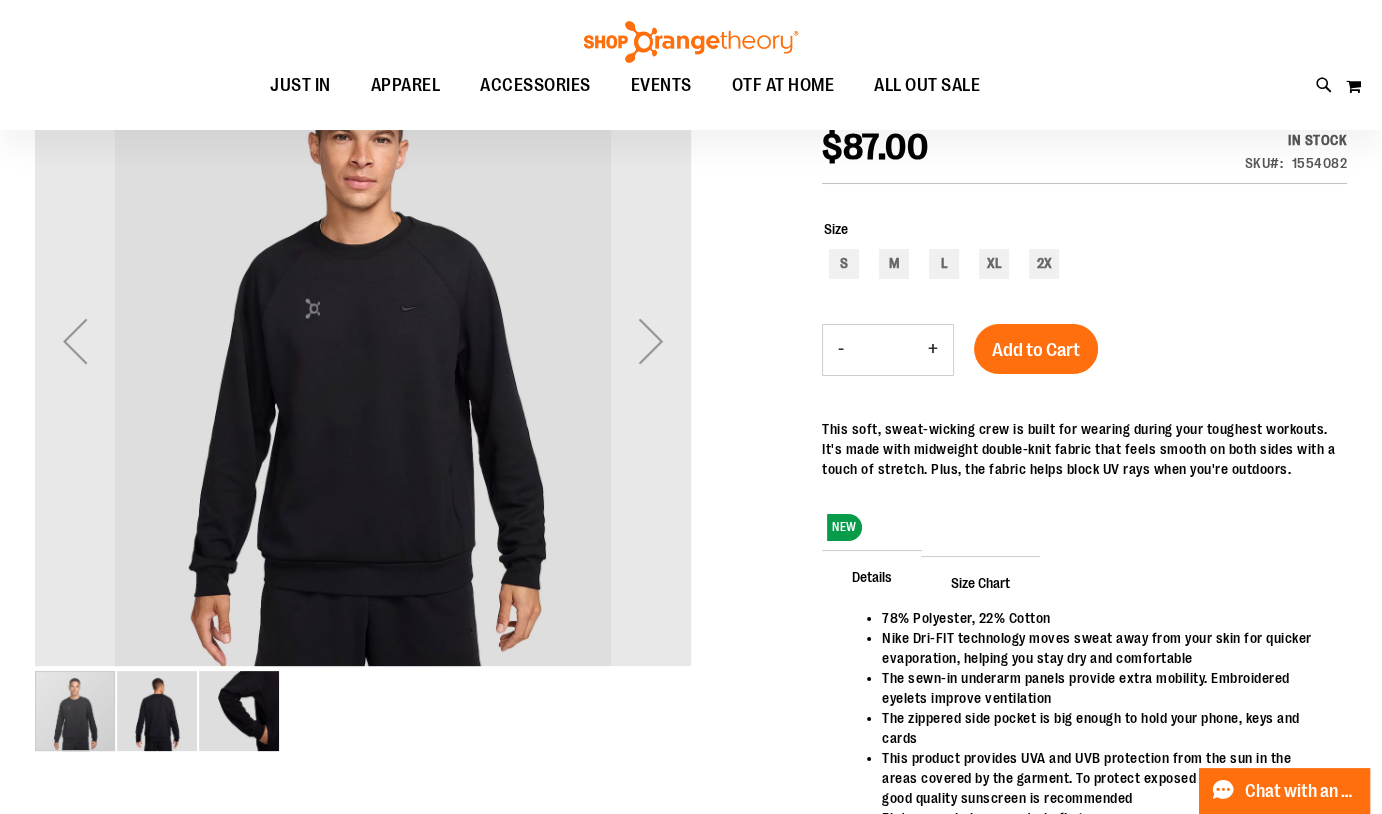 scroll, scrollTop: 41, scrollLeft: 0, axis: vertical 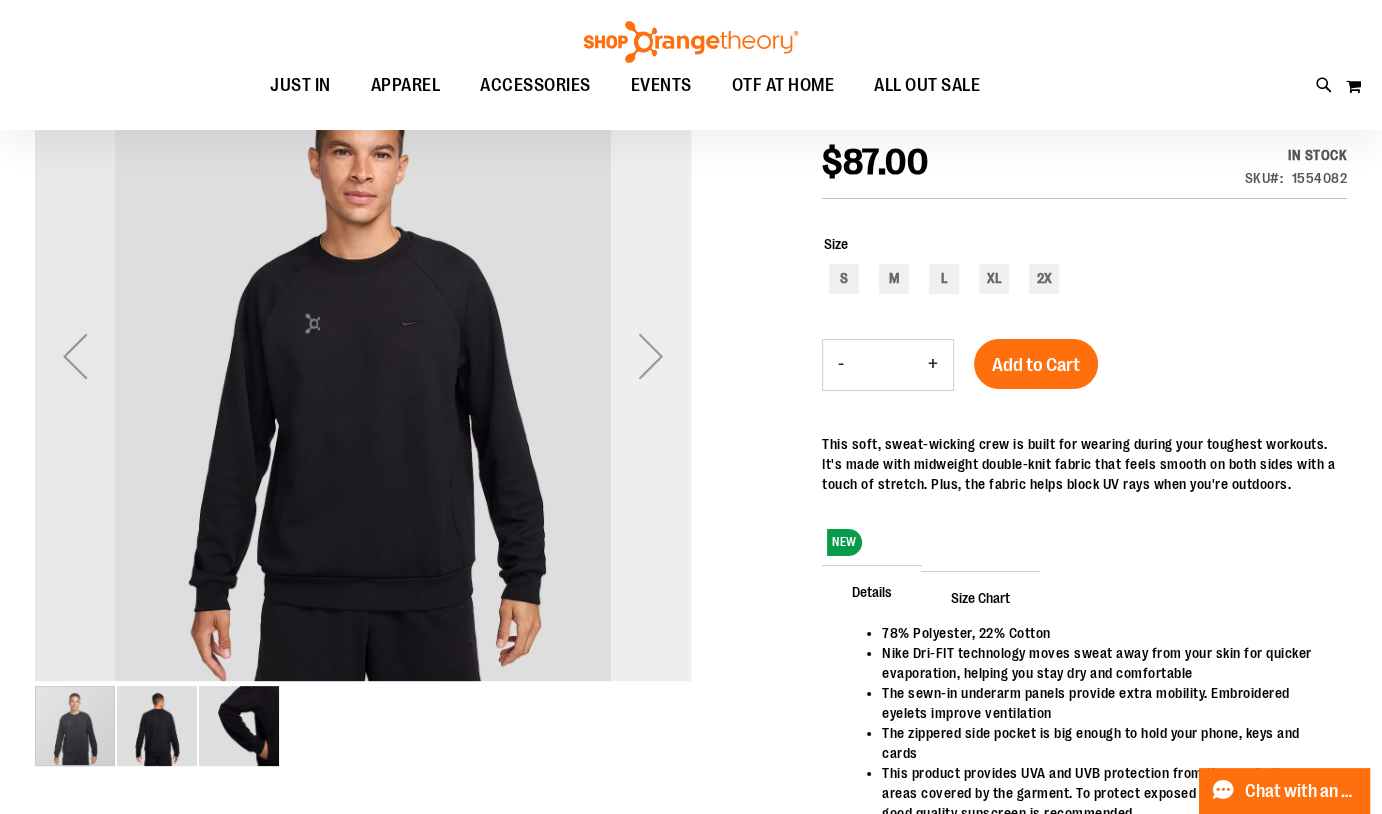 type on "**********" 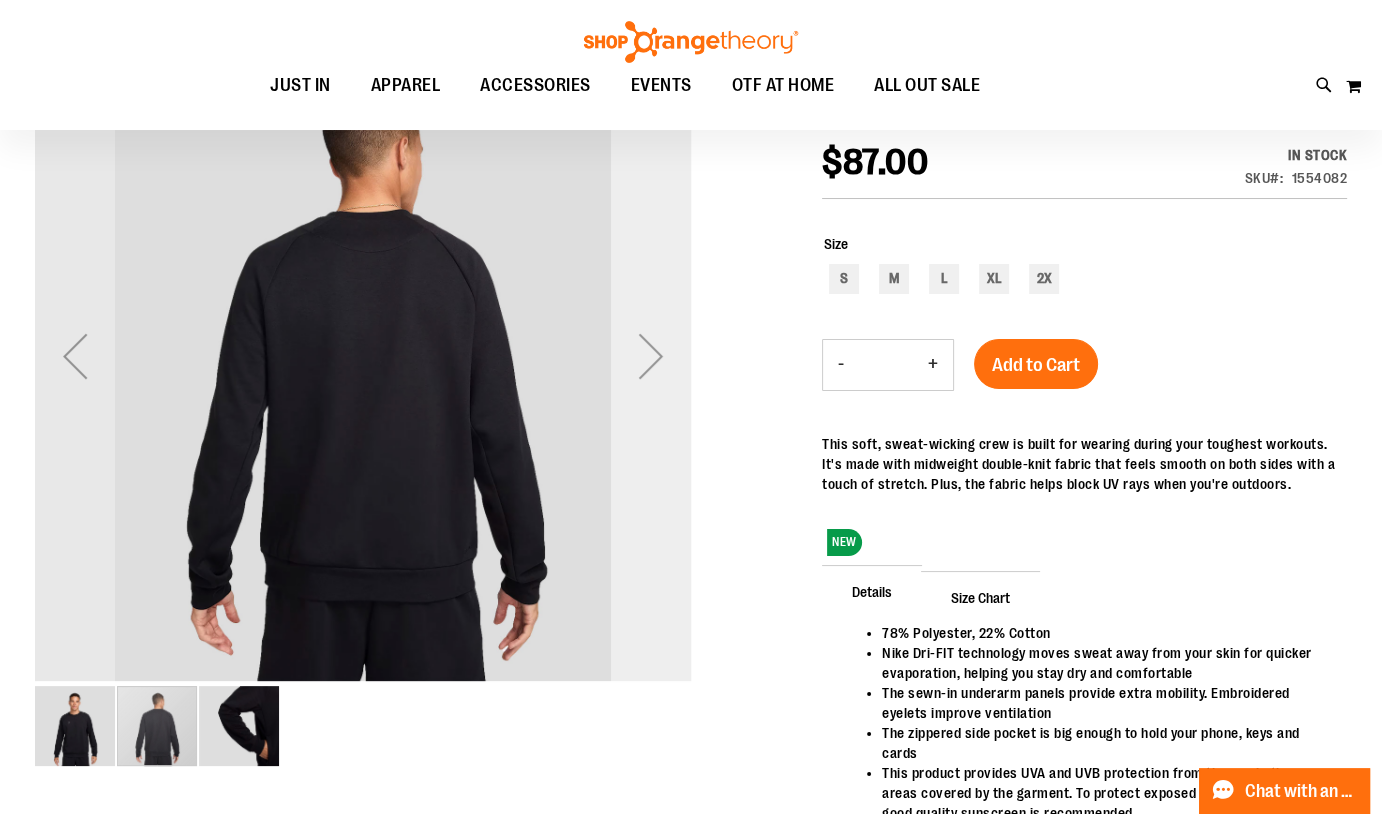 click at bounding box center [651, 356] 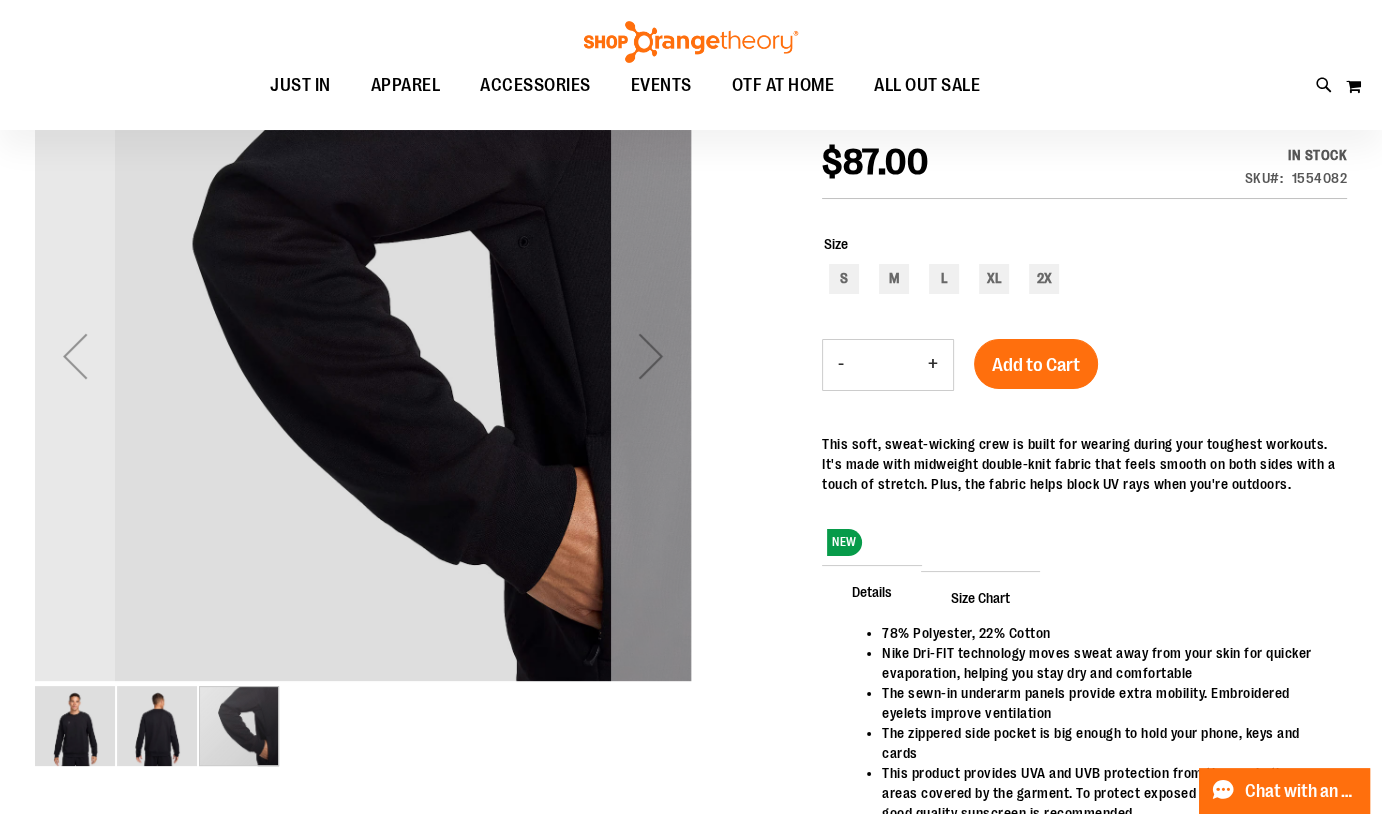 click at bounding box center (651, 356) 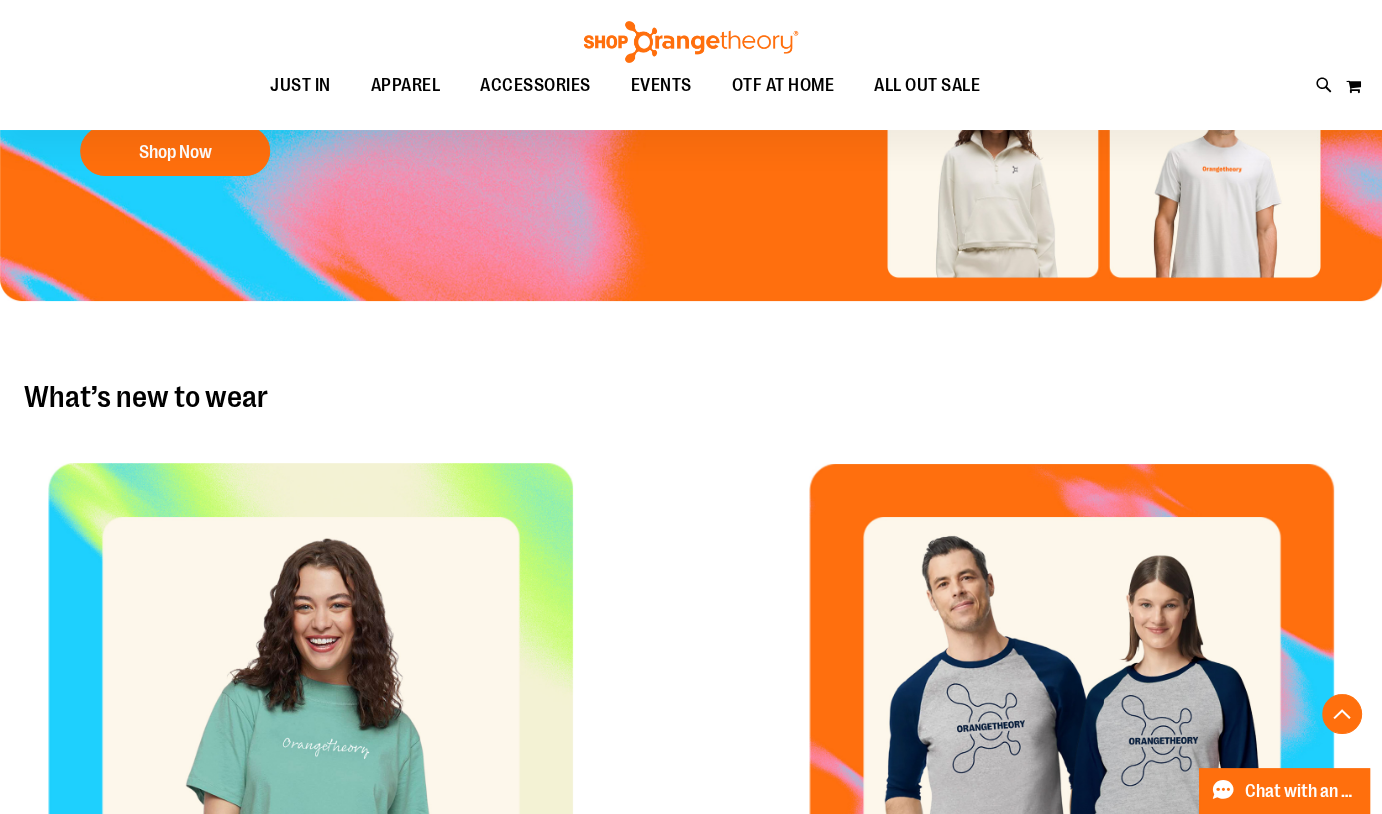 scroll, scrollTop: 0, scrollLeft: 0, axis: both 